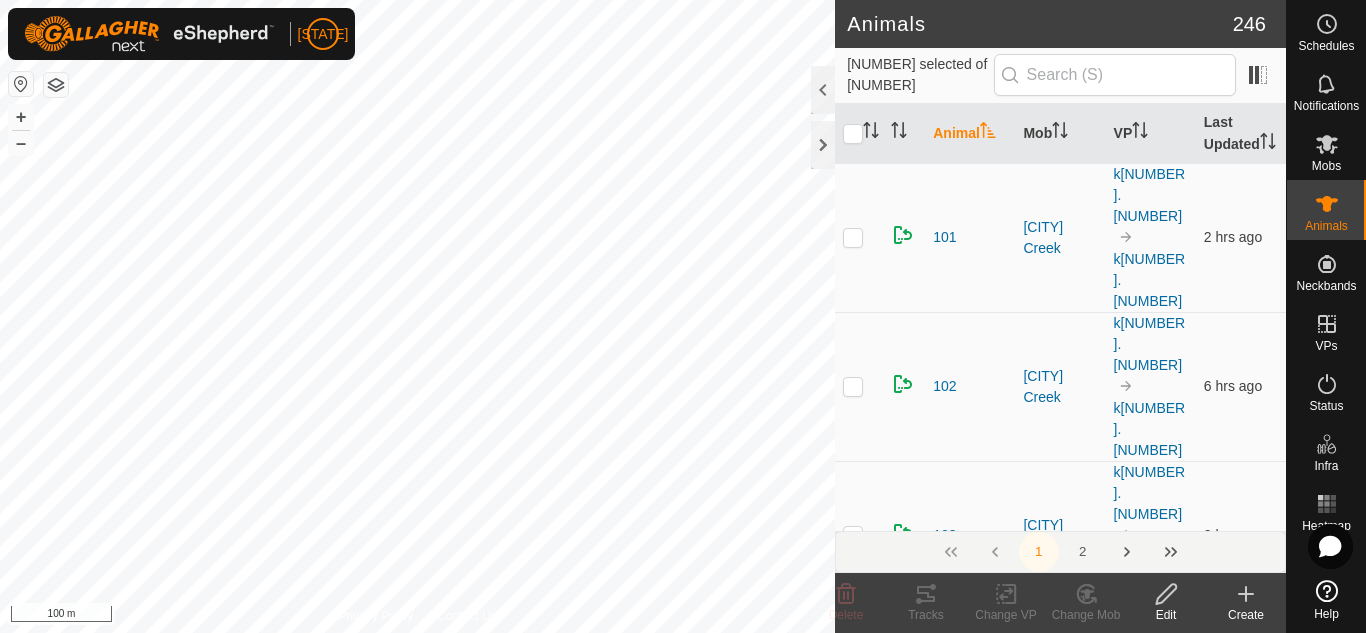 scroll, scrollTop: 0, scrollLeft: 0, axis: both 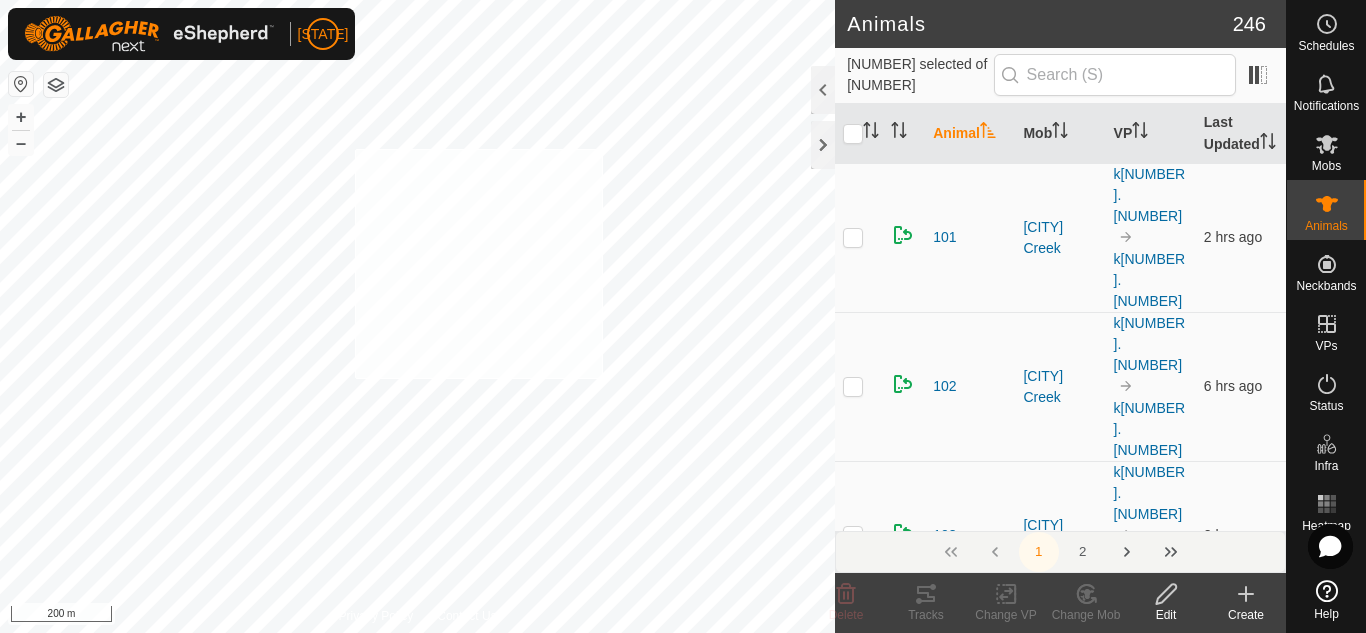 checkbox on "true" 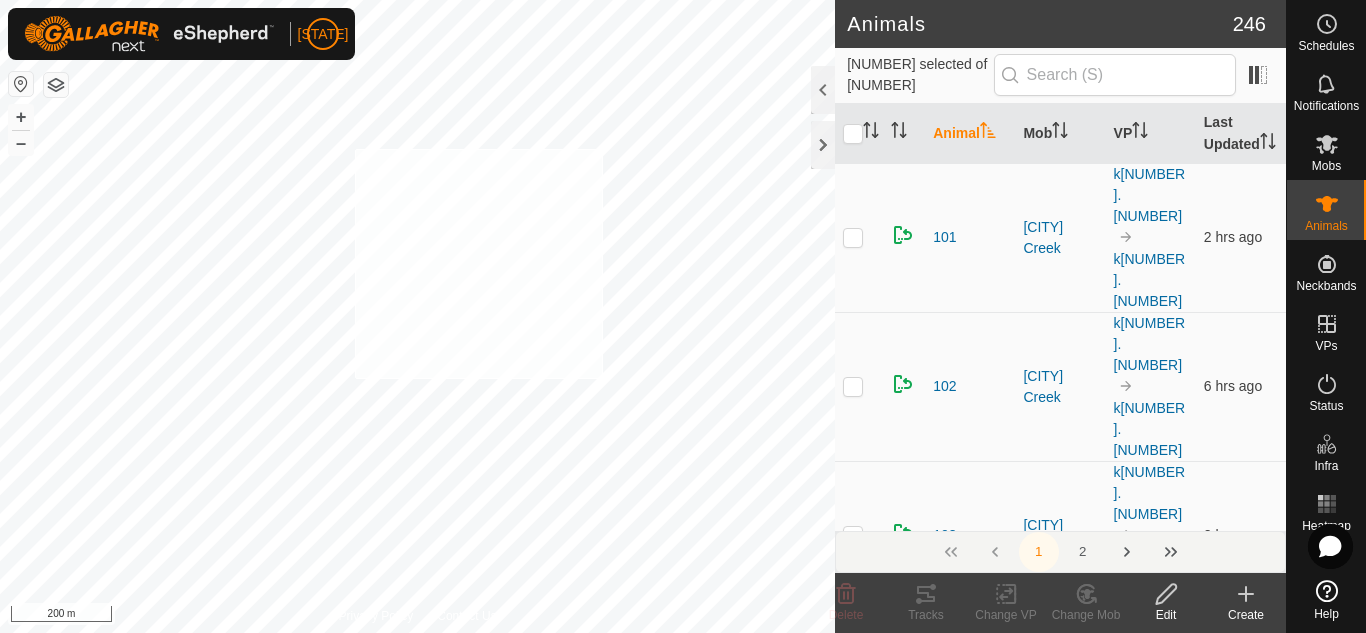 checkbox on "true" 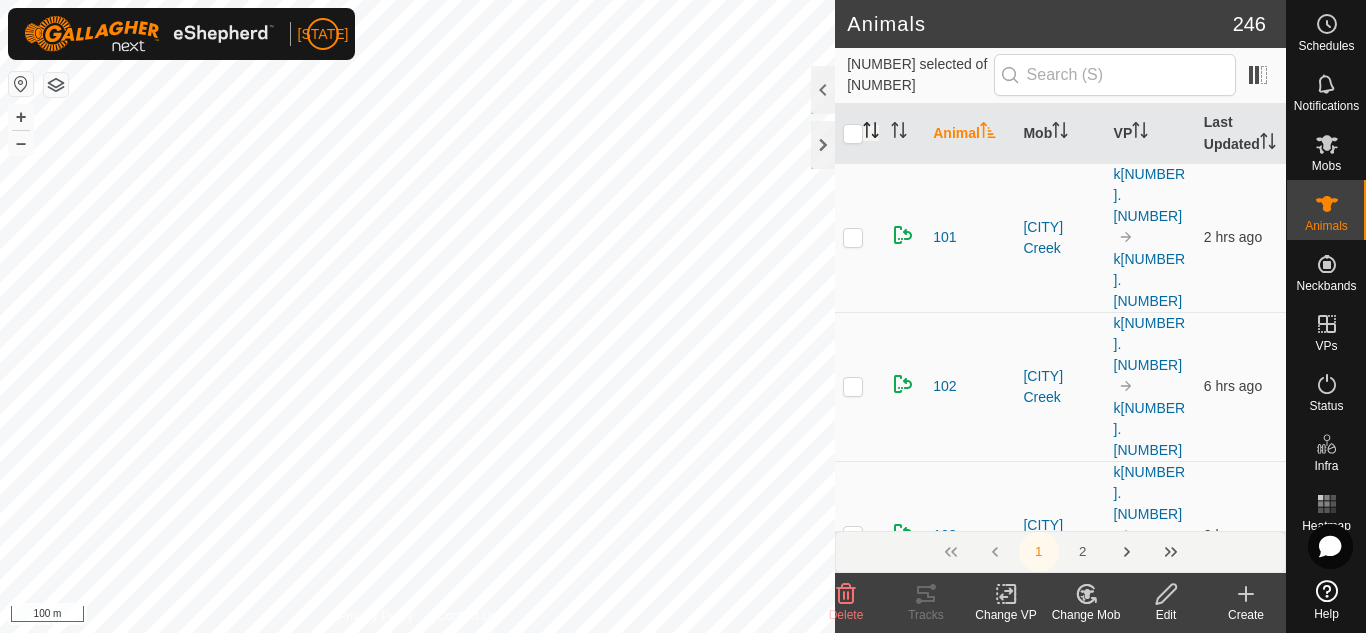 click 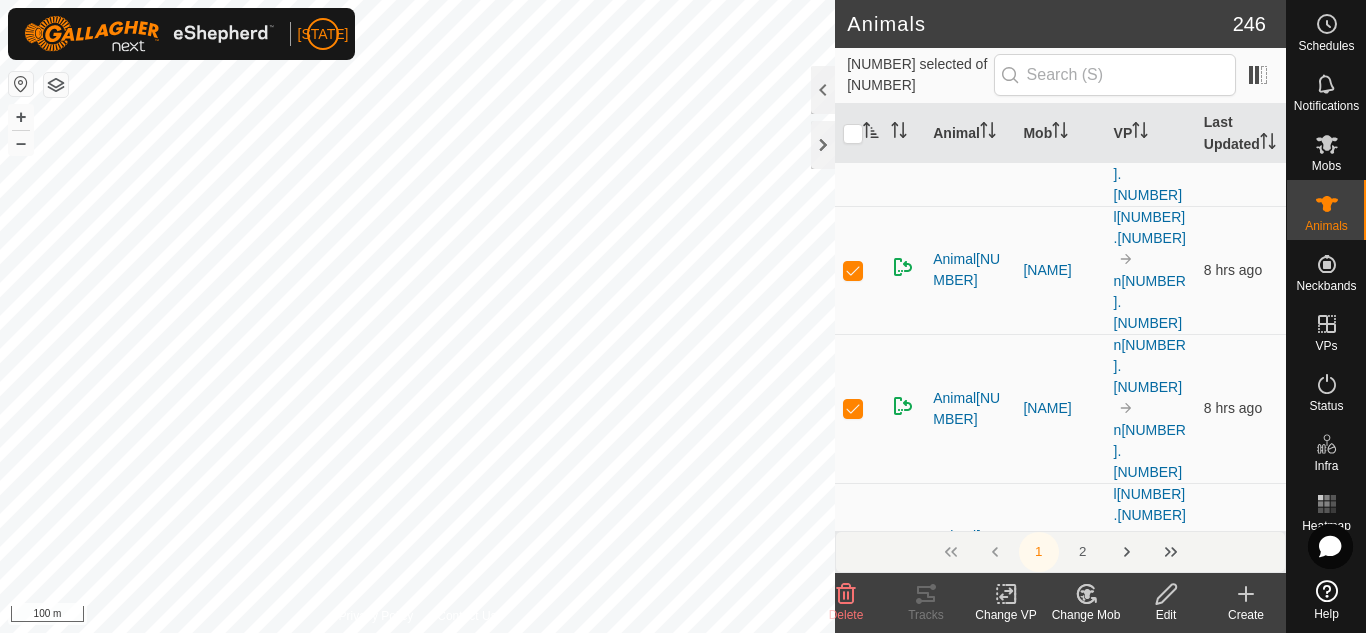 scroll, scrollTop: 420, scrollLeft: 0, axis: vertical 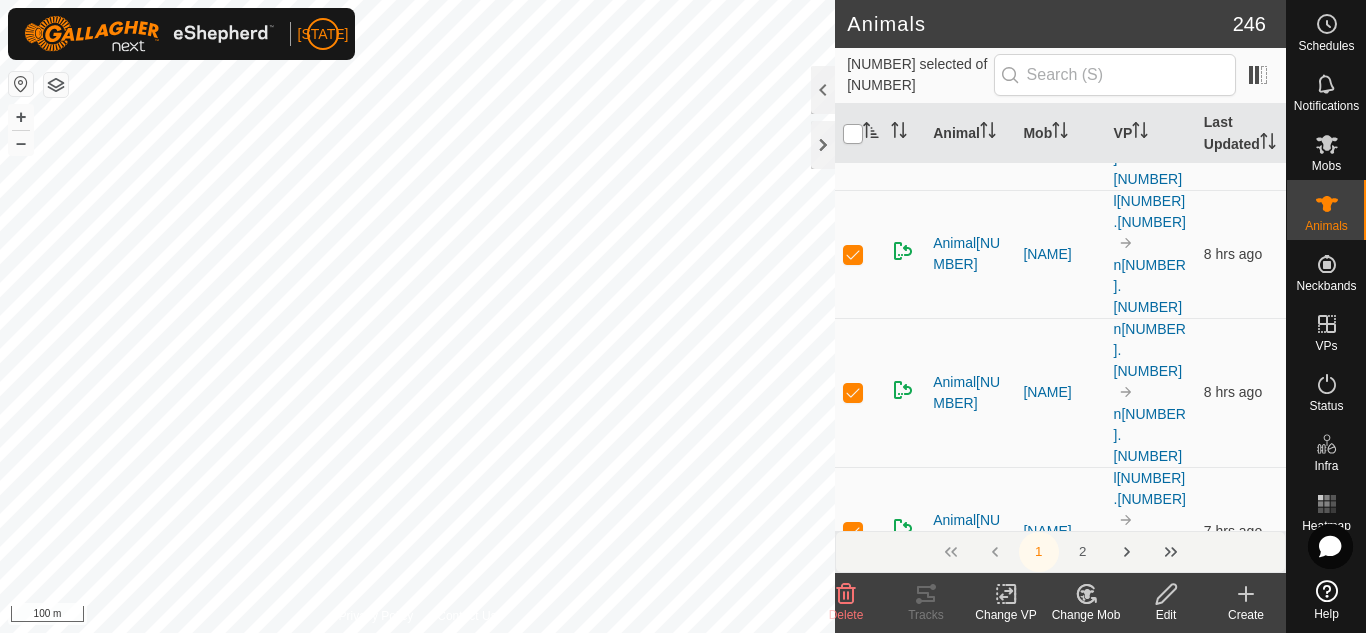 click at bounding box center (853, 134) 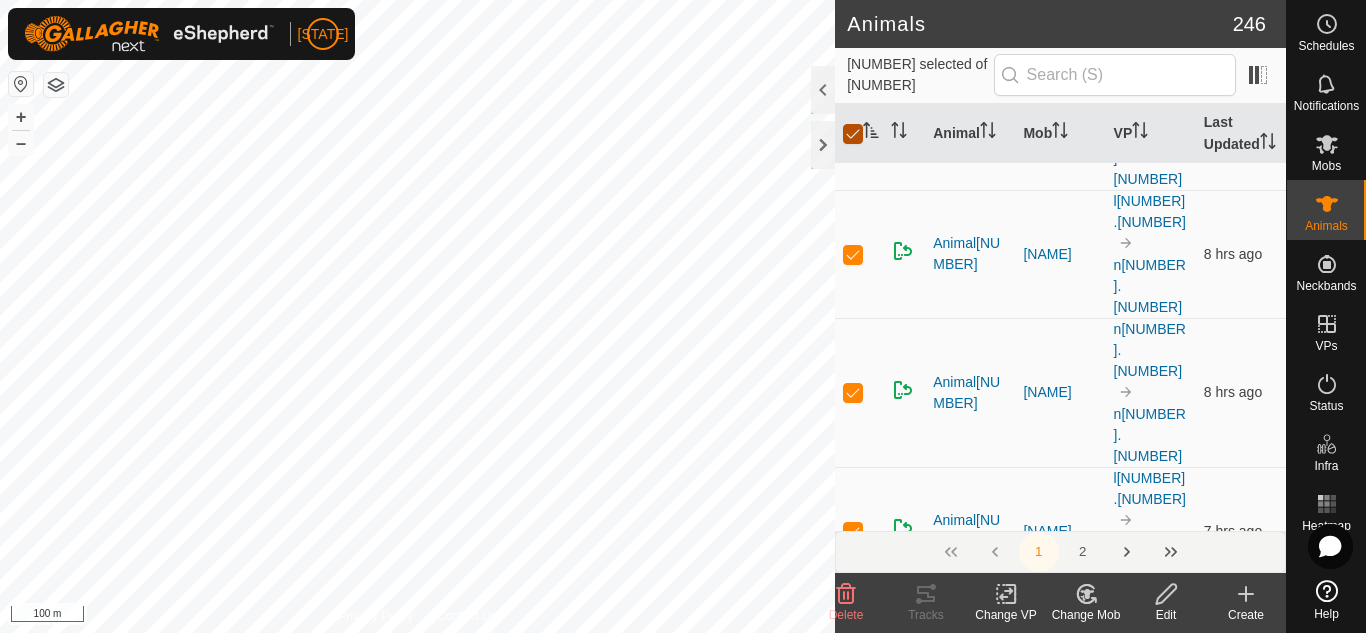 click at bounding box center (853, 134) 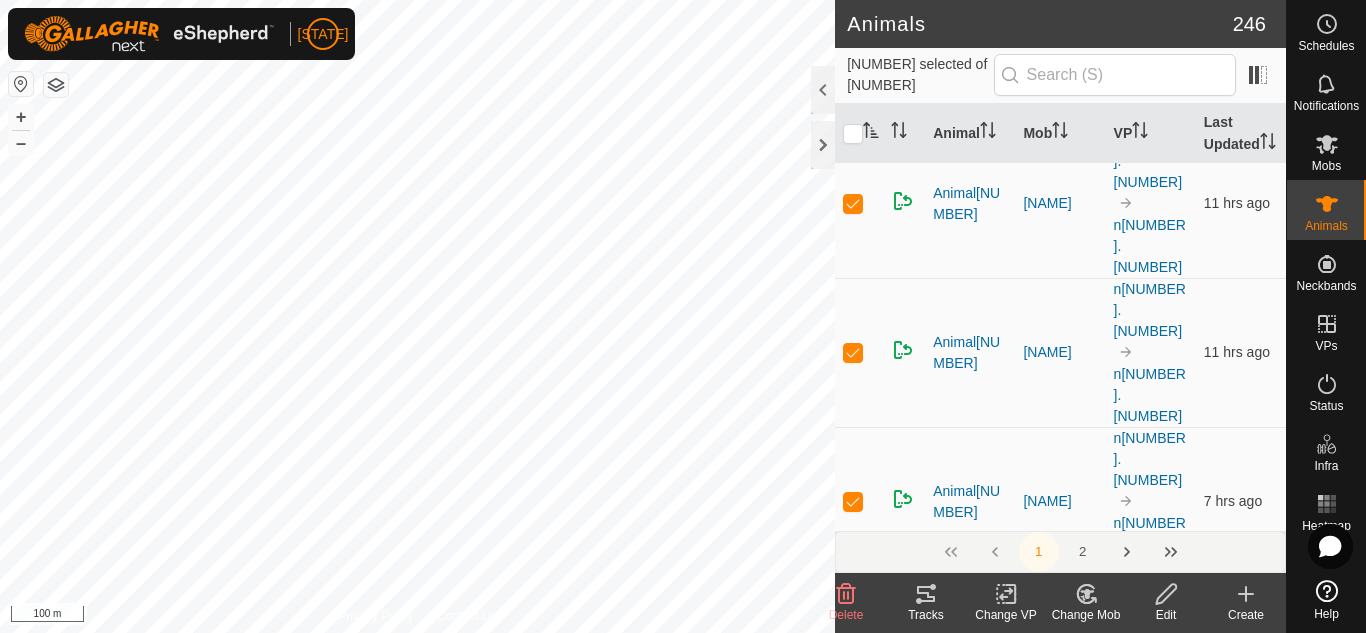 scroll, scrollTop: 0, scrollLeft: 0, axis: both 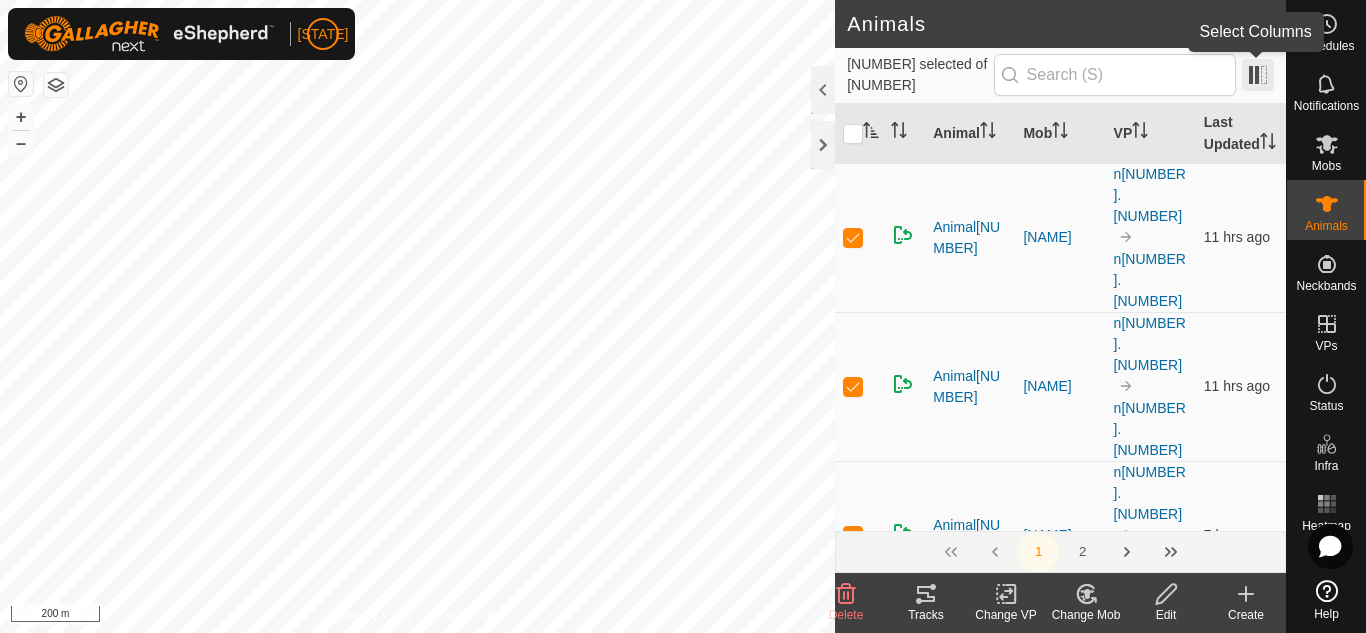 click at bounding box center [1258, 75] 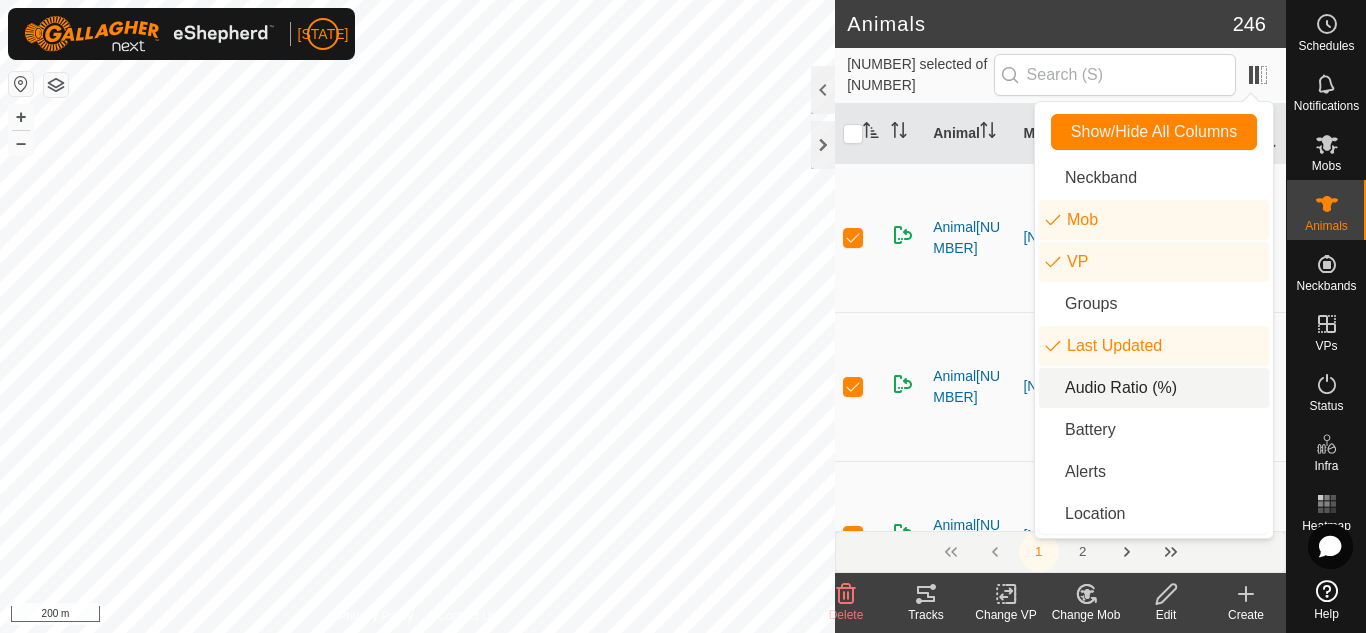 click on "Audio Ratio (%)" at bounding box center (1154, 388) 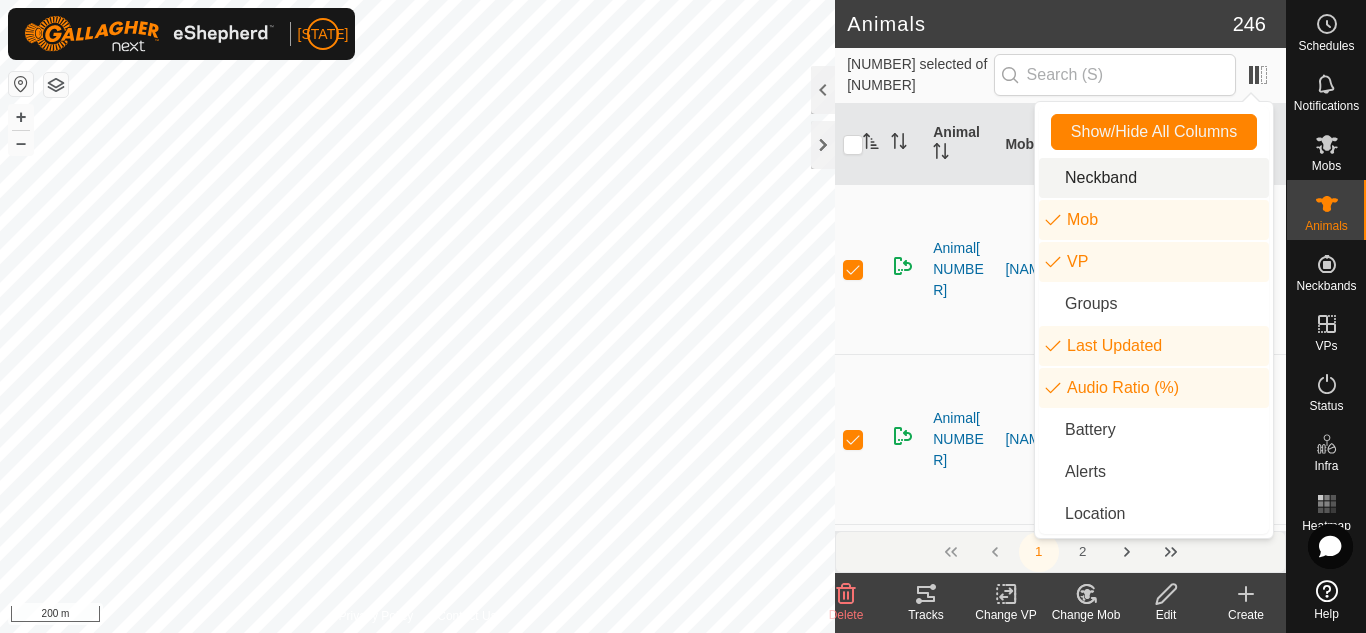click on "Animals" 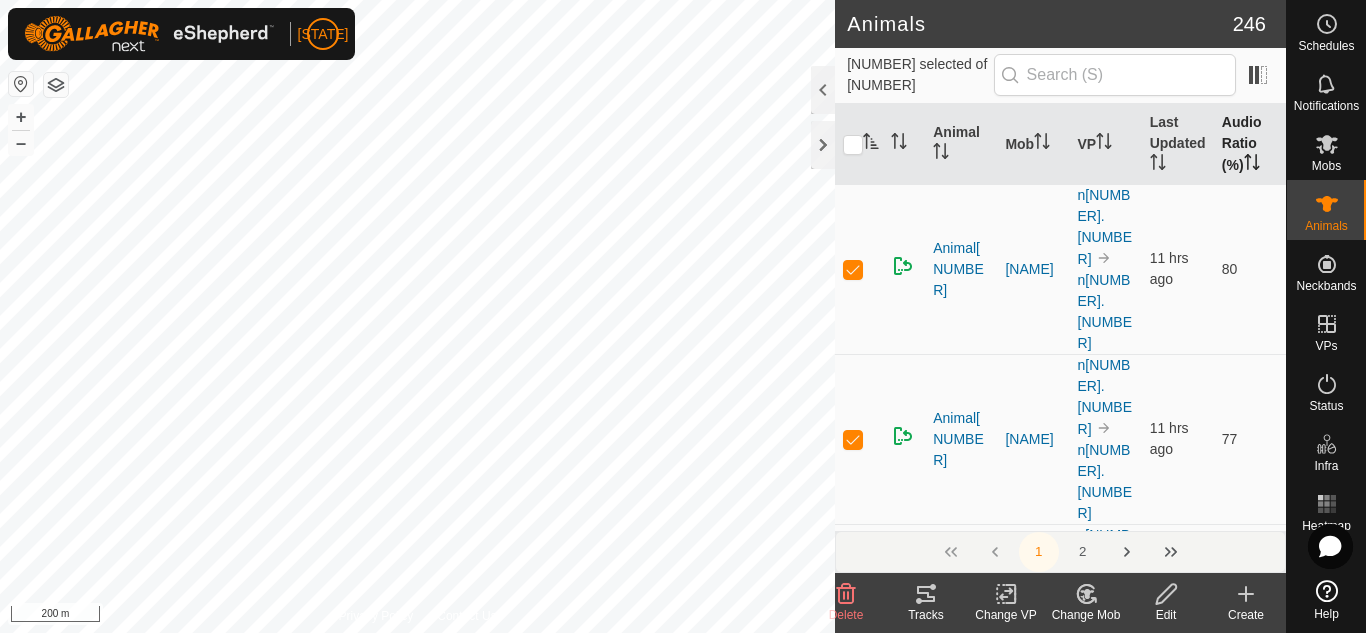 click 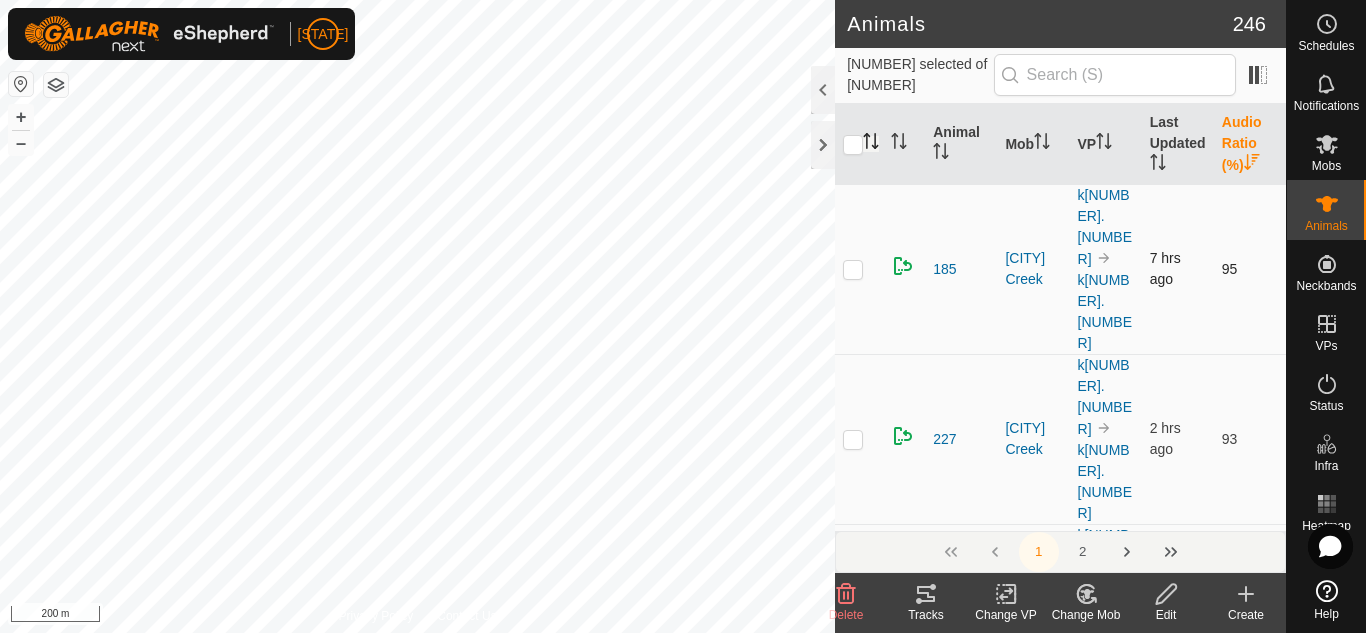 click at bounding box center [853, 269] 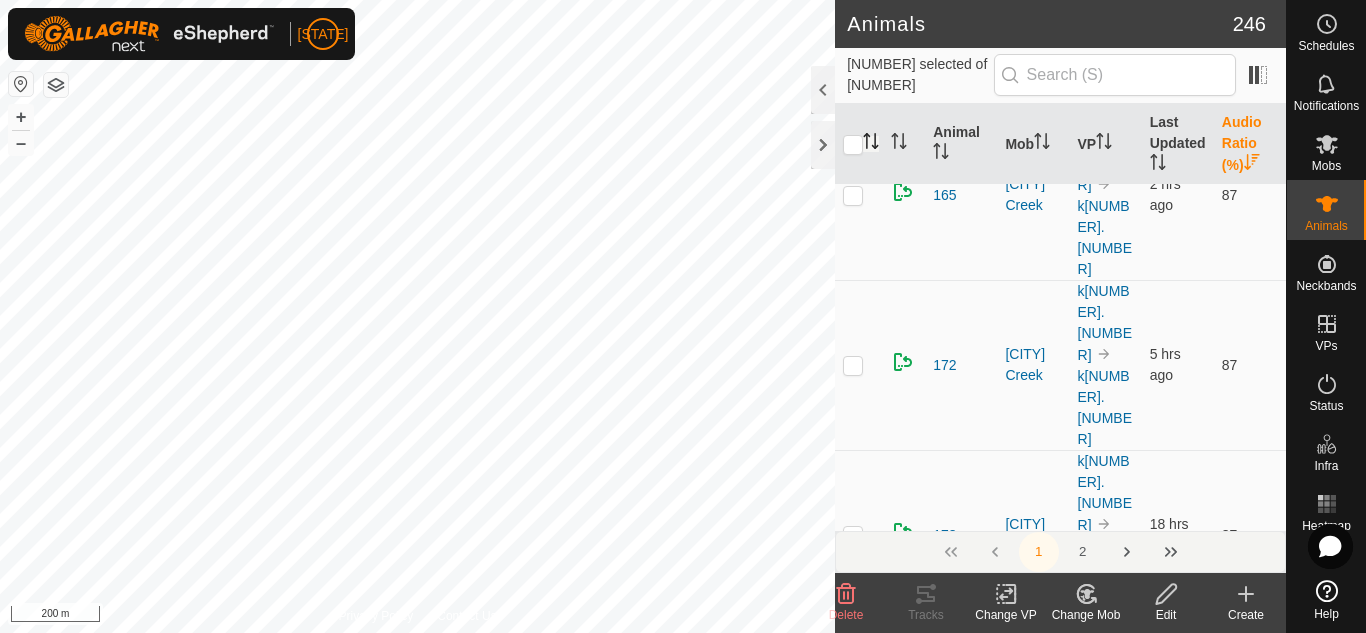scroll, scrollTop: 8250, scrollLeft: 0, axis: vertical 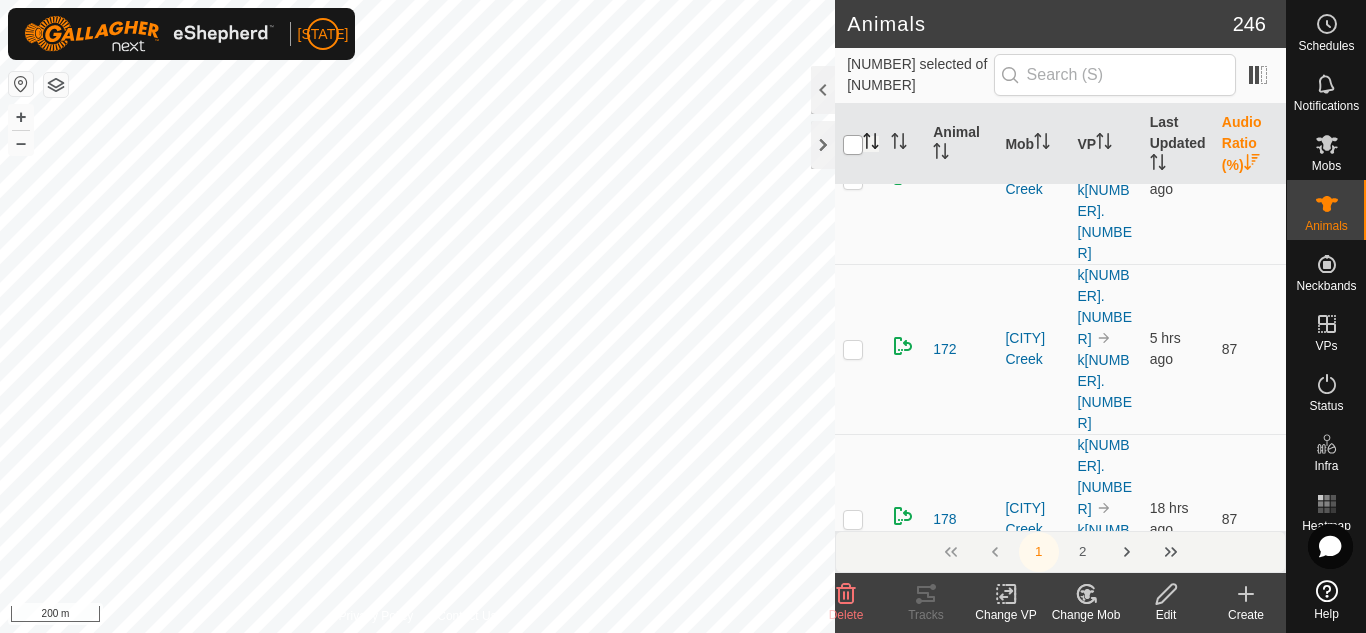 click at bounding box center [853, 145] 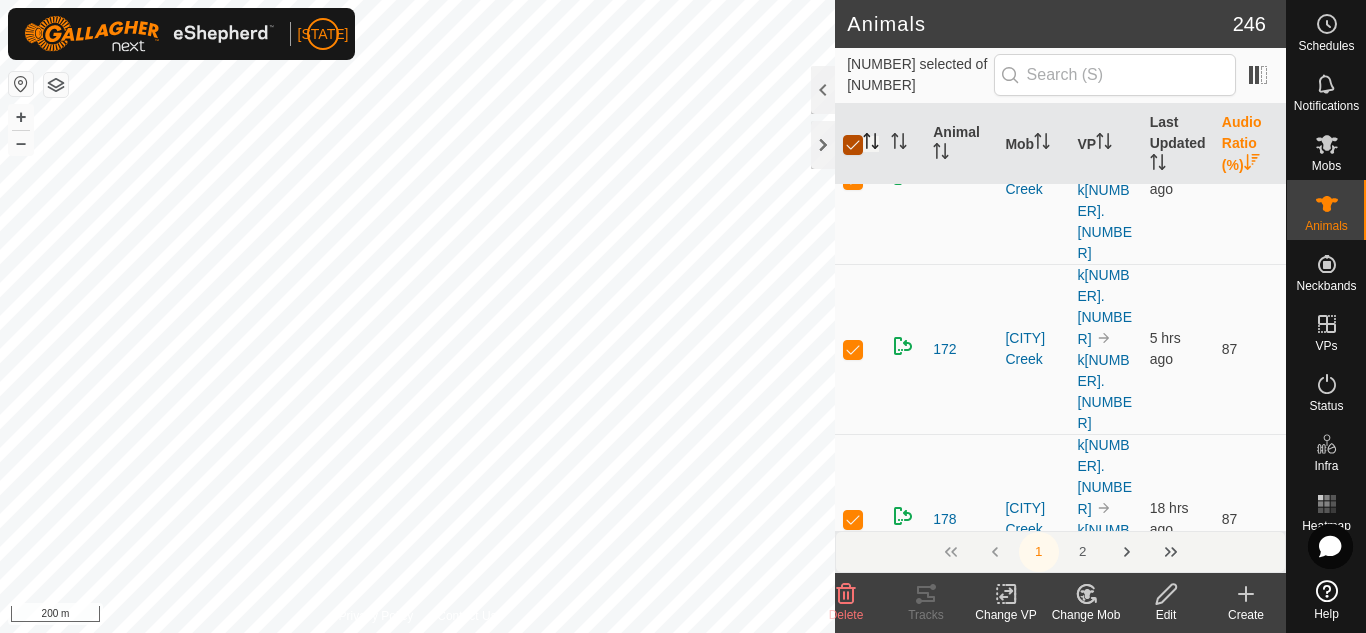 click at bounding box center (853, 145) 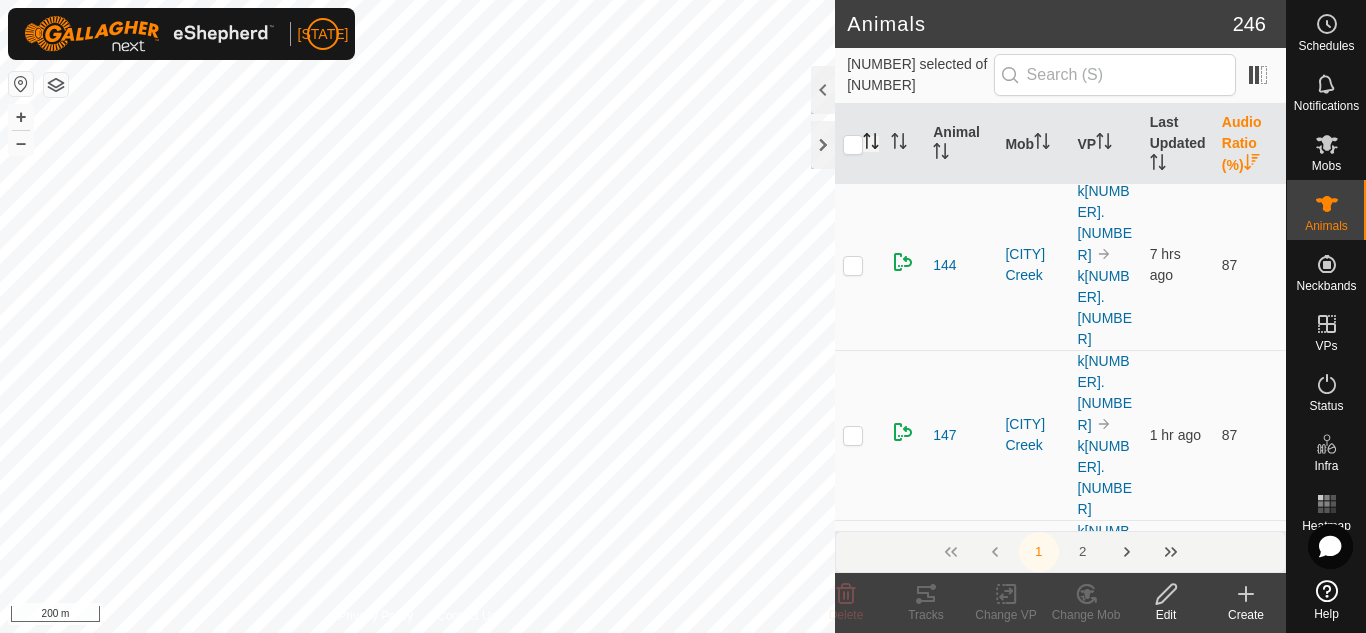 scroll, scrollTop: 7653, scrollLeft: 0, axis: vertical 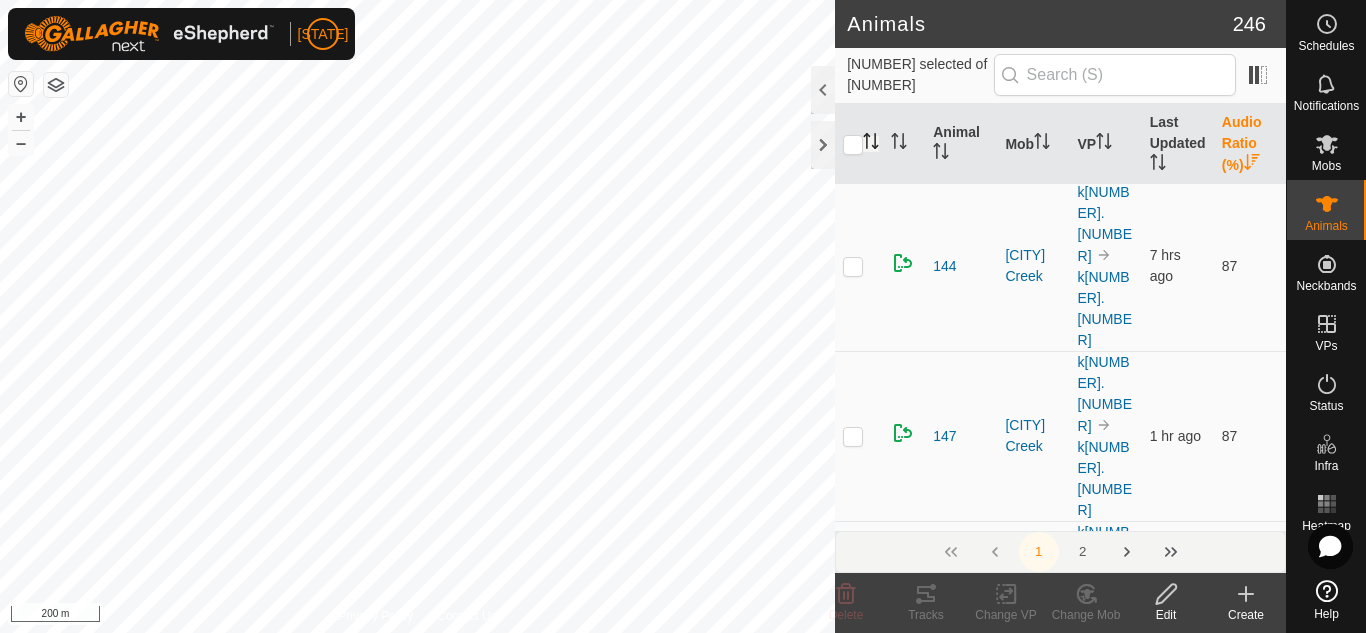 click at bounding box center (853, 18222) 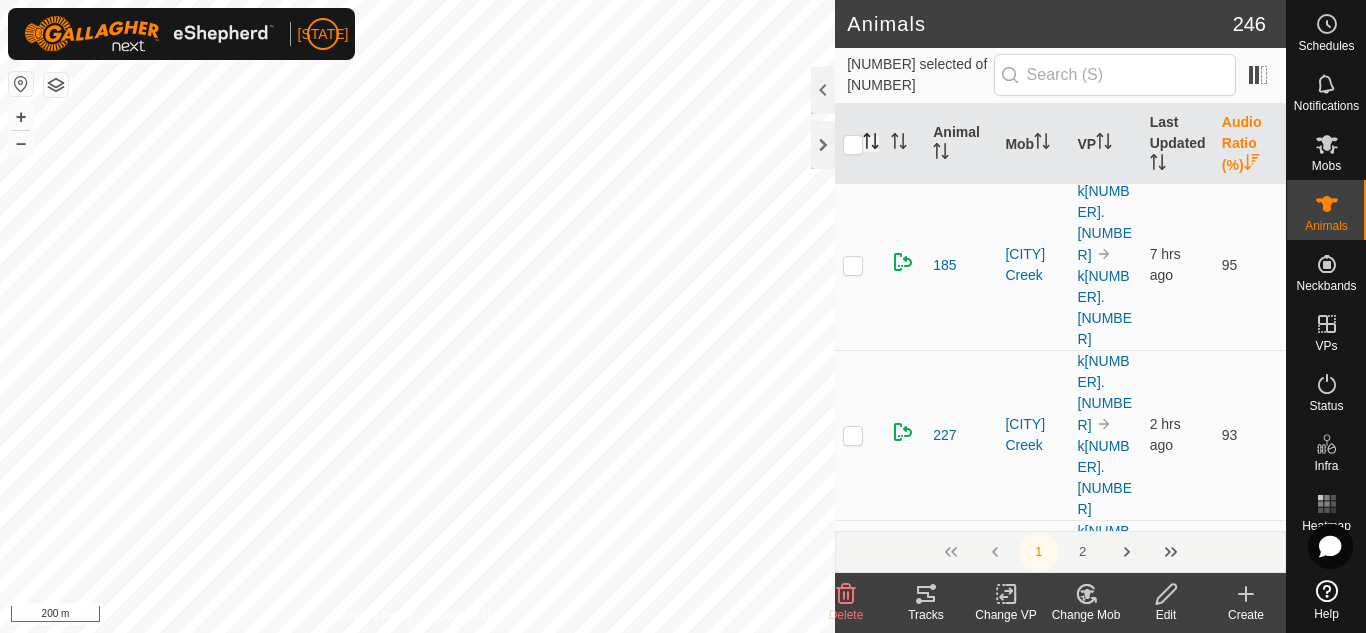 scroll, scrollTop: 0, scrollLeft: 0, axis: both 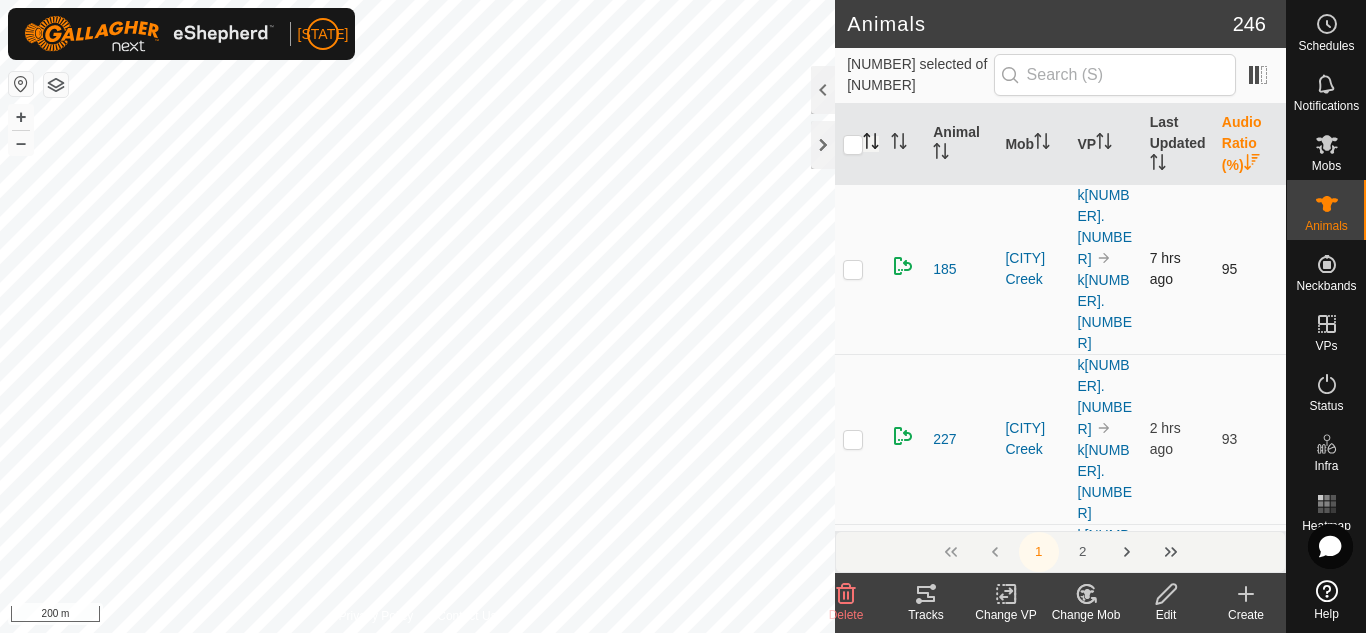 click at bounding box center [853, 269] 